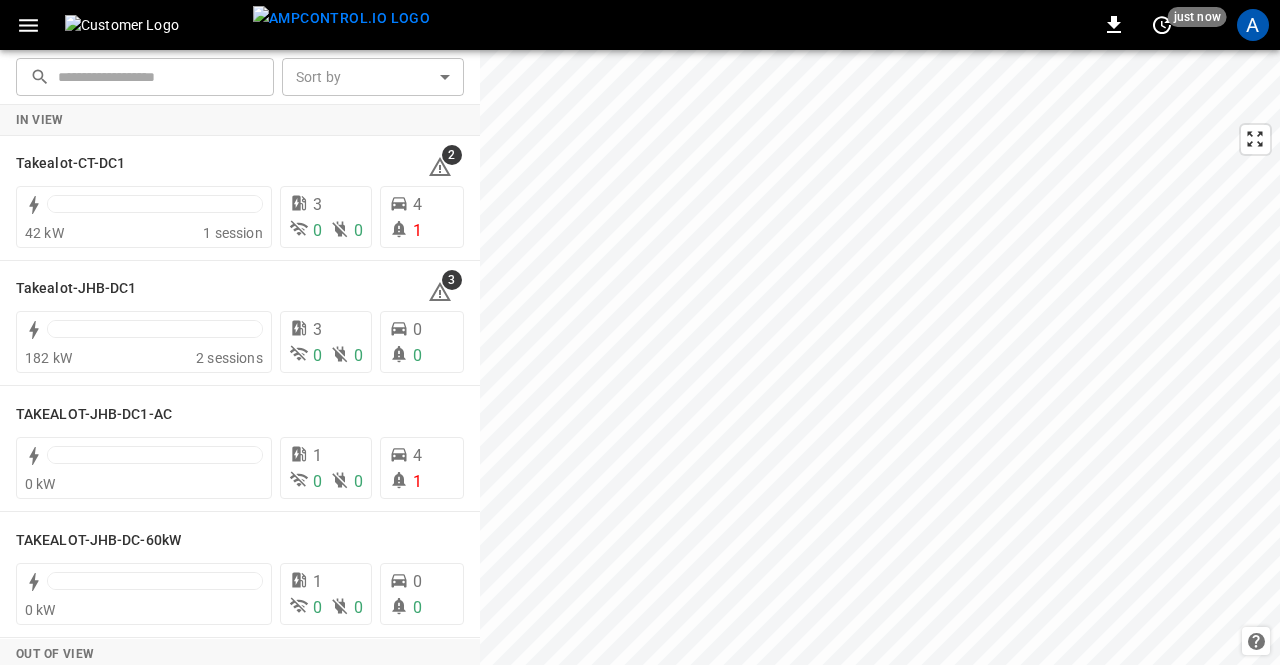 scroll, scrollTop: 0, scrollLeft: 0, axis: both 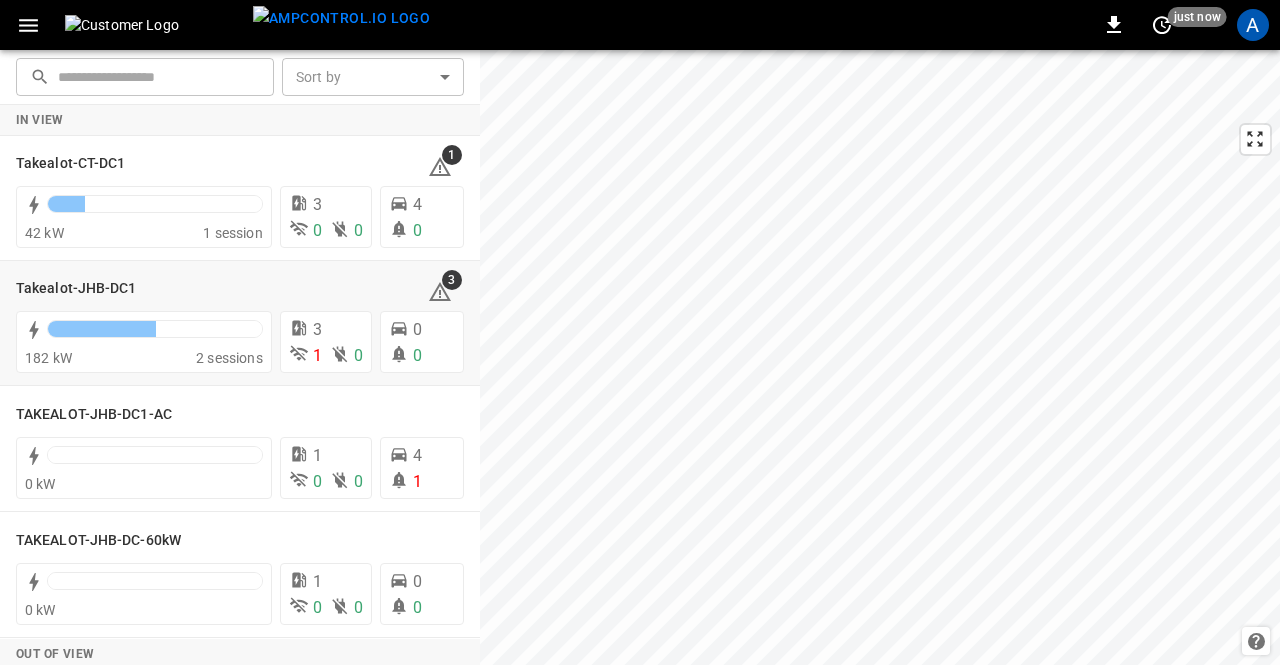 click on "Takealot-JHB-DC1" at bounding box center [76, 289] 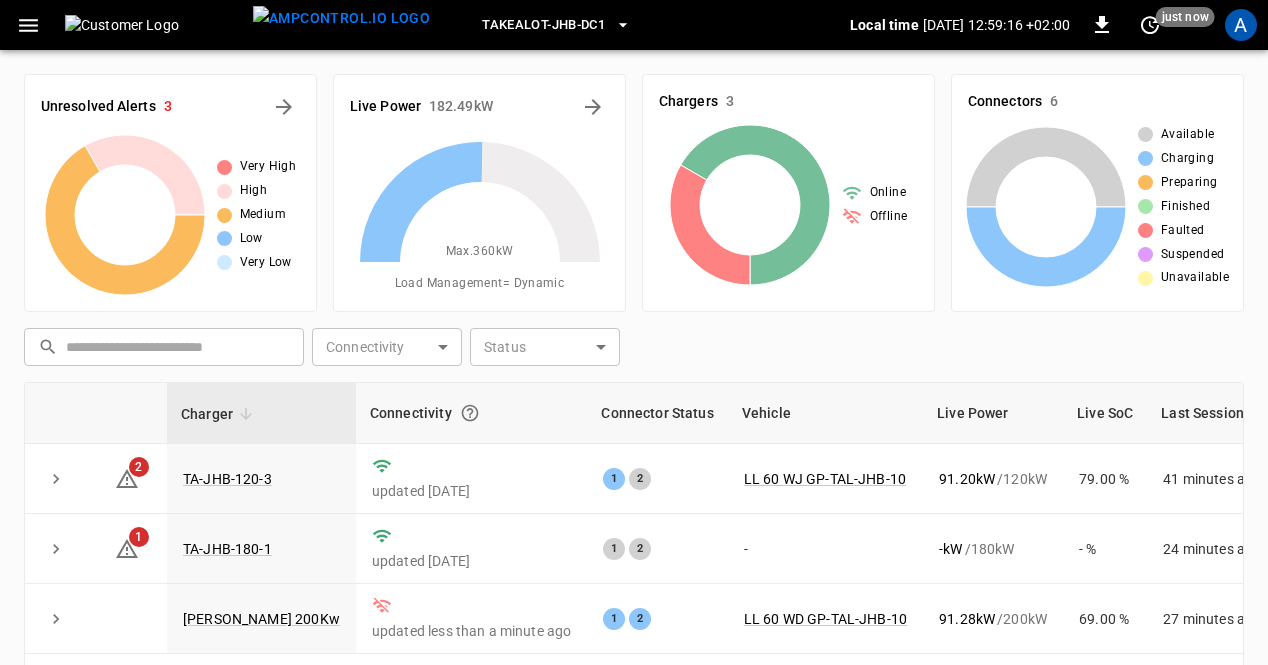 click on "TAL R 200Kw" at bounding box center (261, 619) 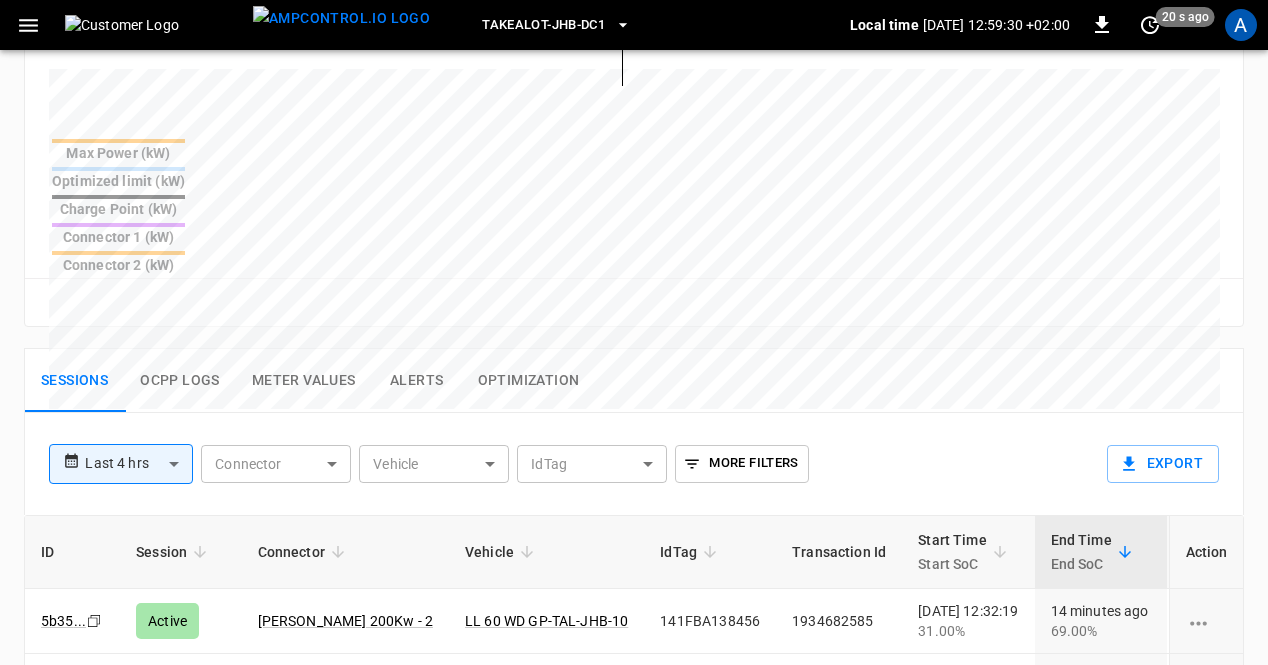 scroll, scrollTop: 790, scrollLeft: 0, axis: vertical 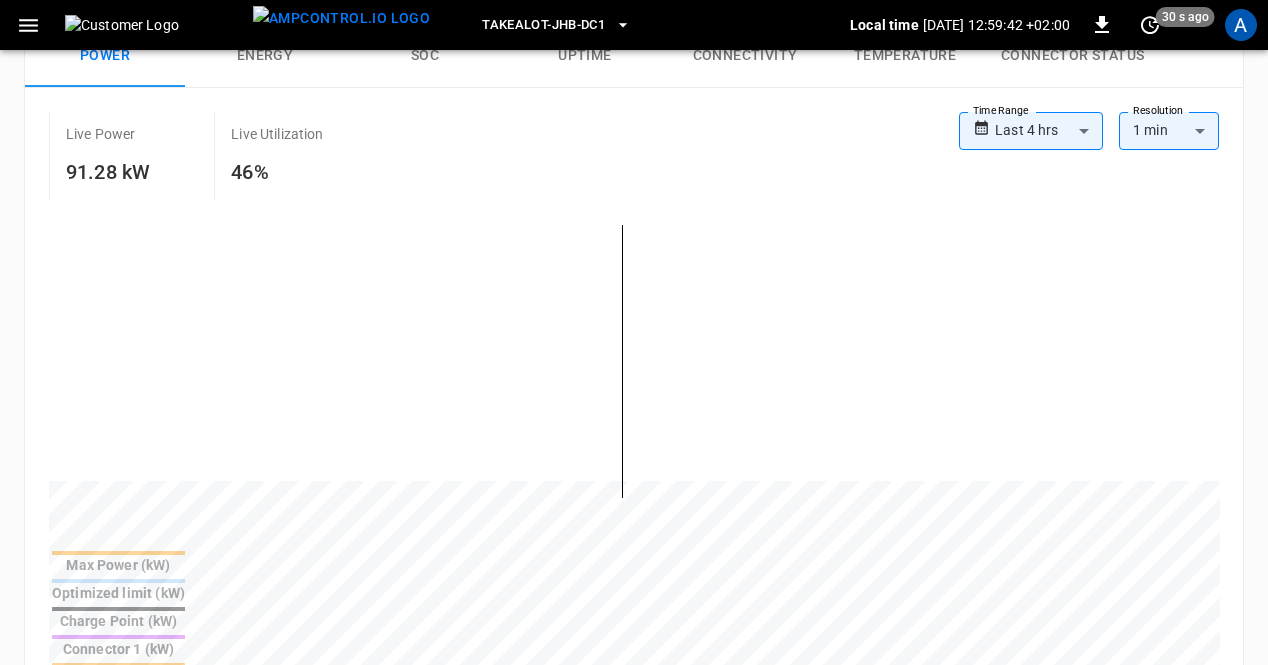 click at bounding box center [118, 665] 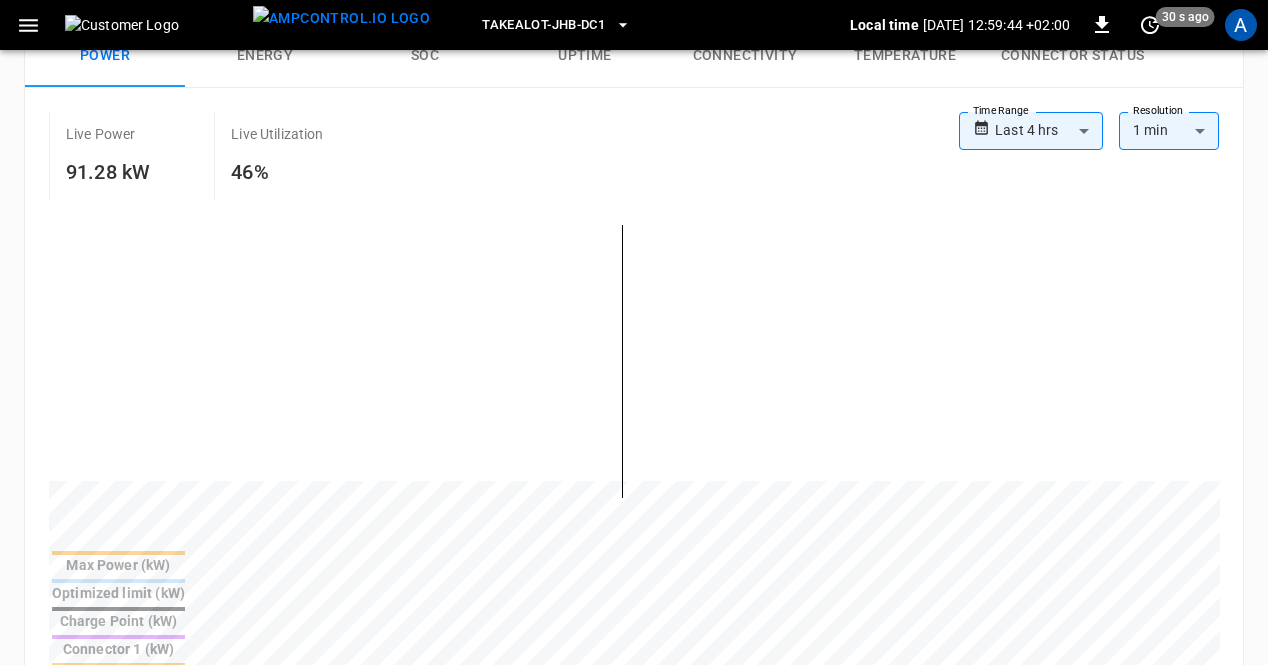 click at bounding box center [118, 609] 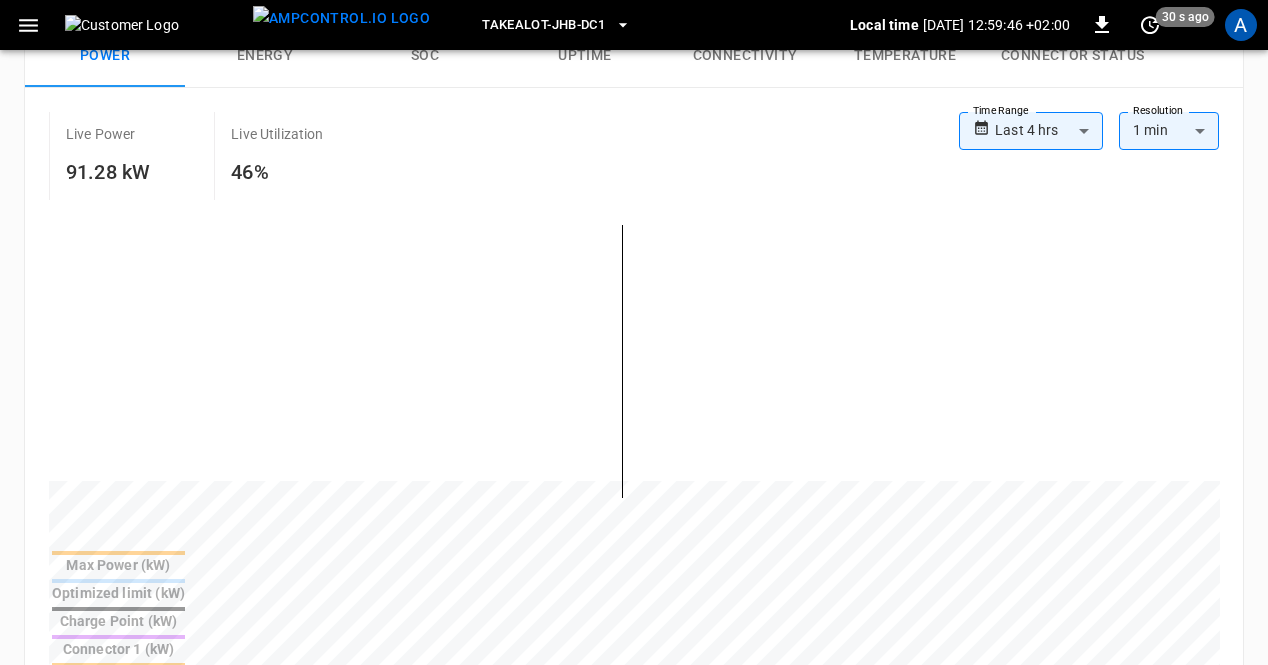 click at bounding box center [118, 609] 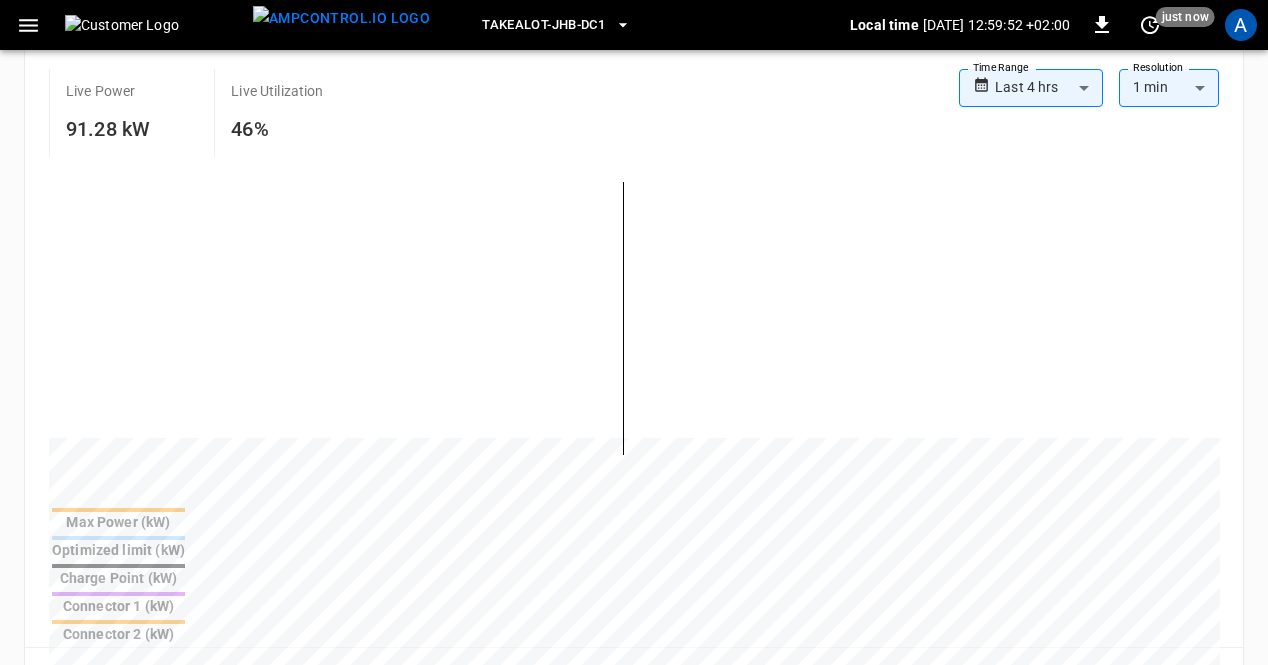scroll, scrollTop: 387, scrollLeft: 0, axis: vertical 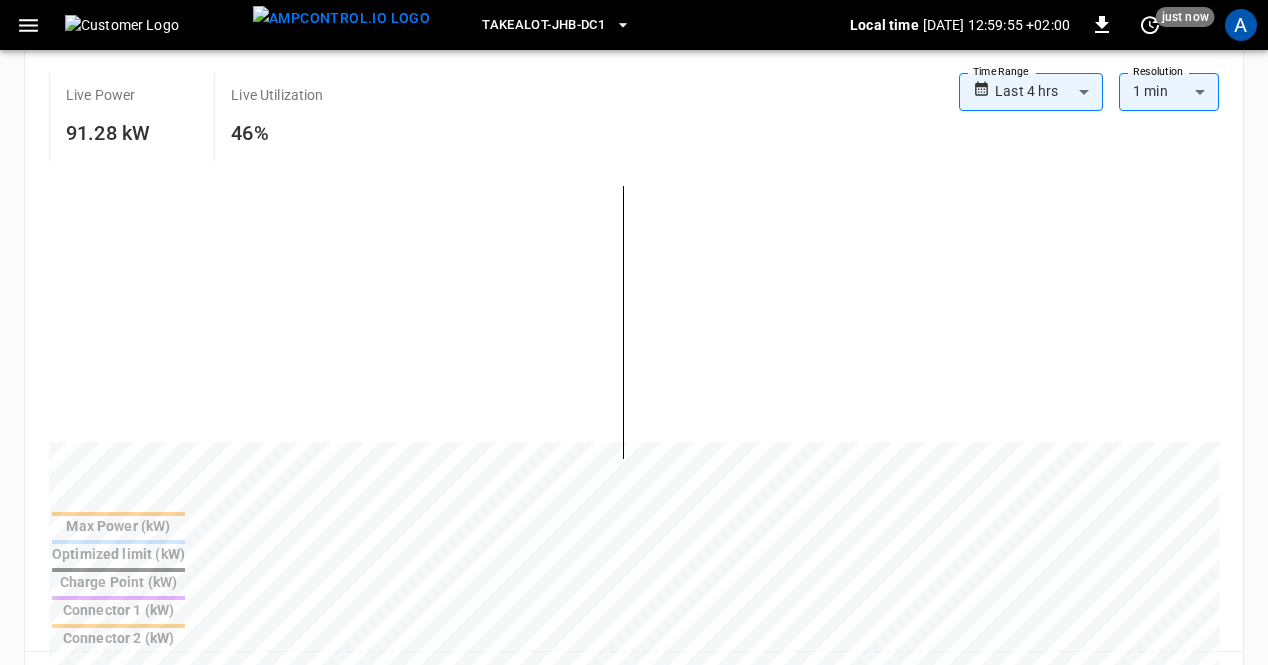 click at bounding box center (118, 626) 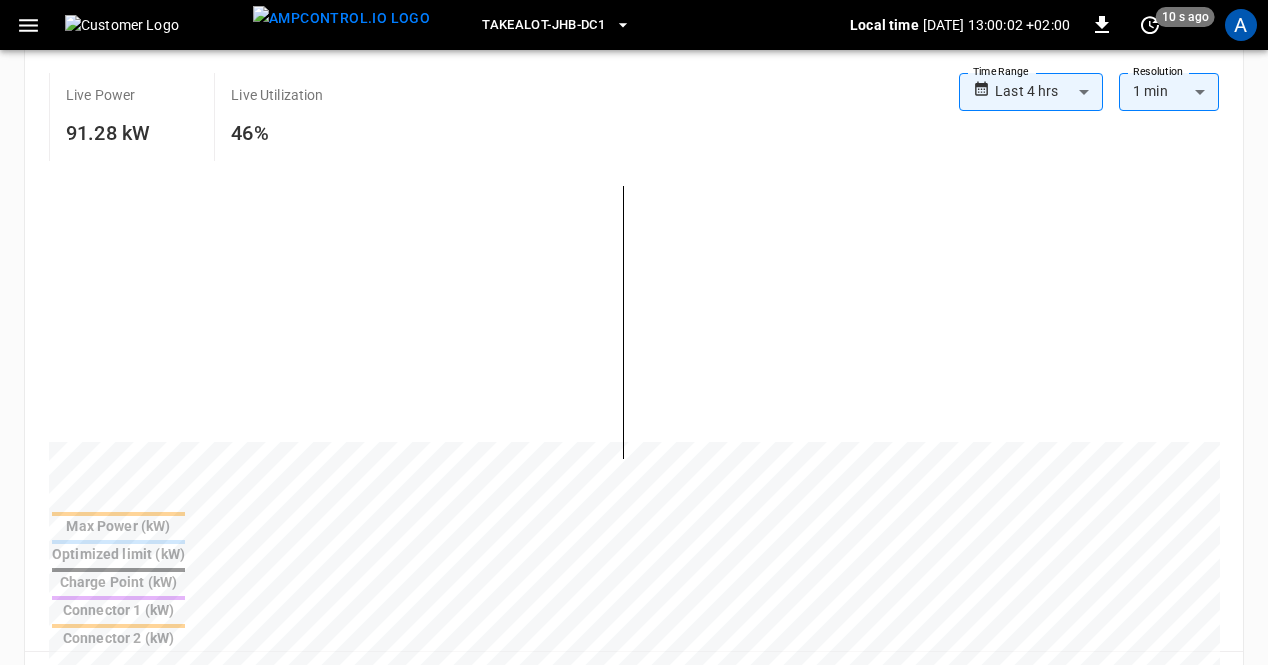 click at bounding box center (118, 570) 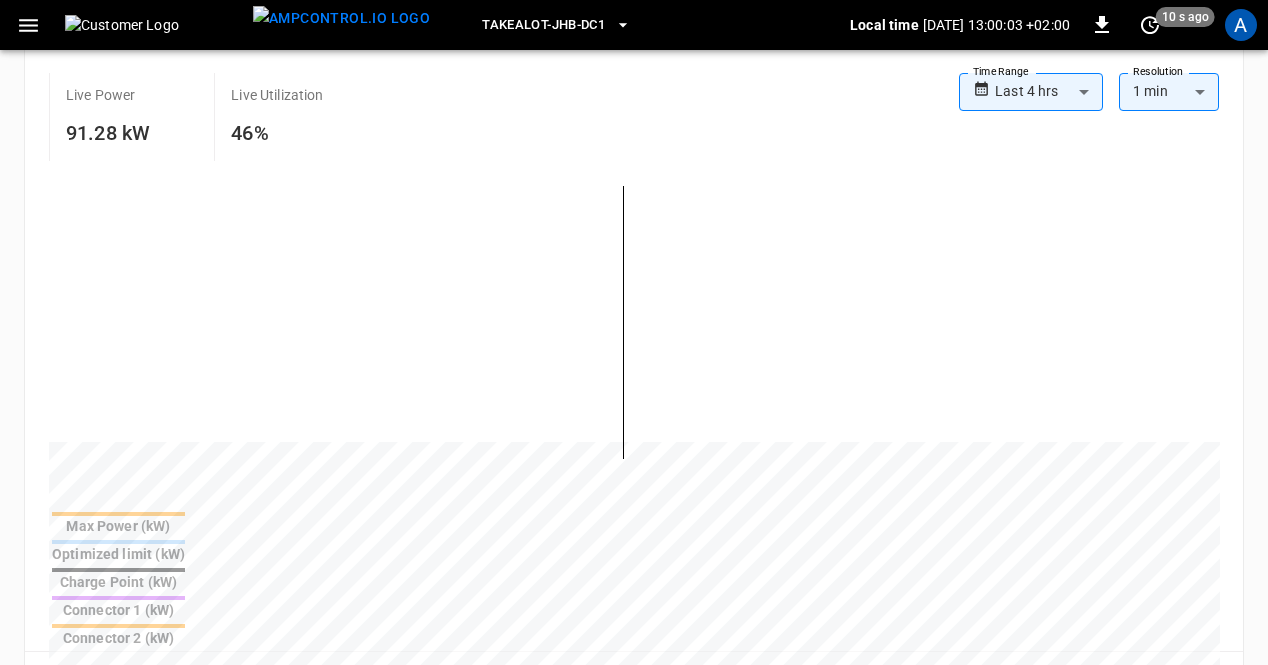 click on "Optimized limit (kW)" at bounding box center (118, 552) 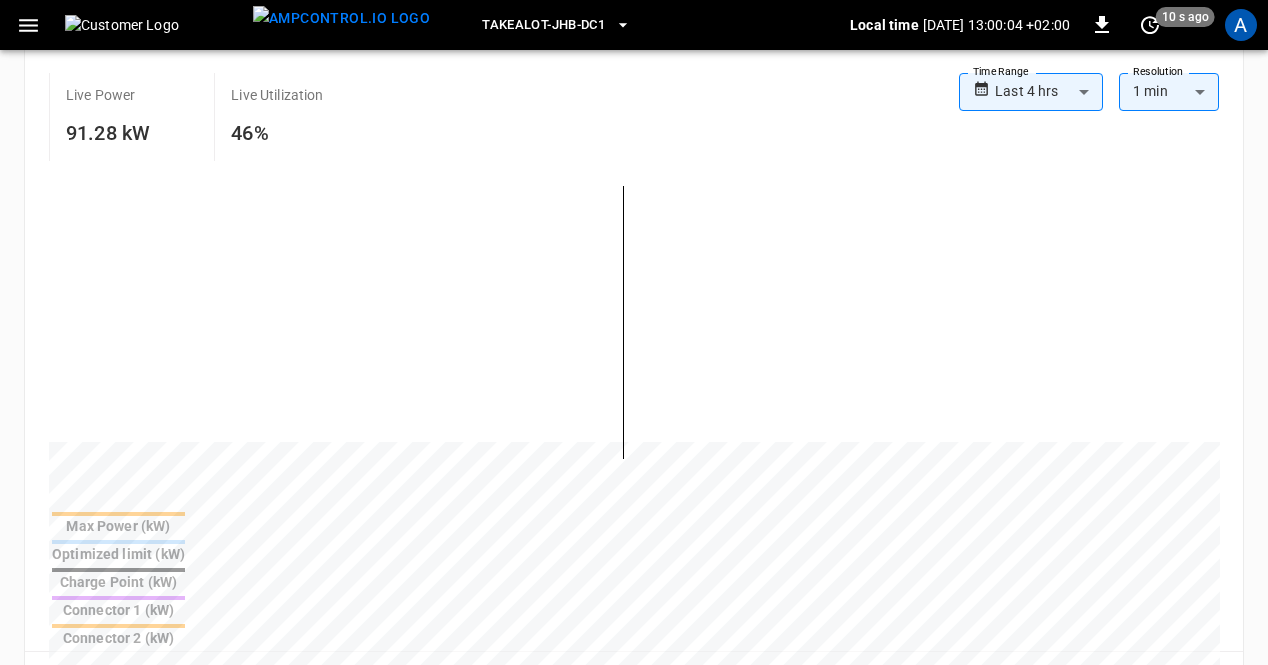 click at bounding box center [118, 514] 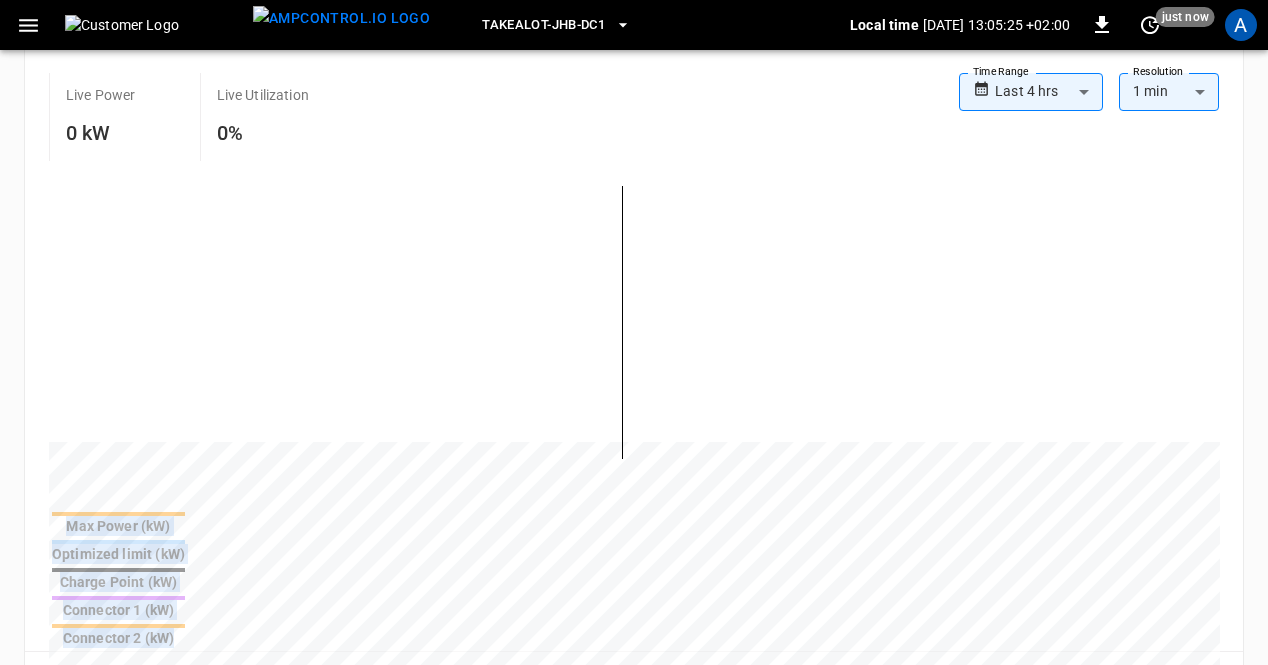 drag, startPoint x: 231, startPoint y: 0, endPoint x: 560, endPoint y: 407, distance: 523.34503 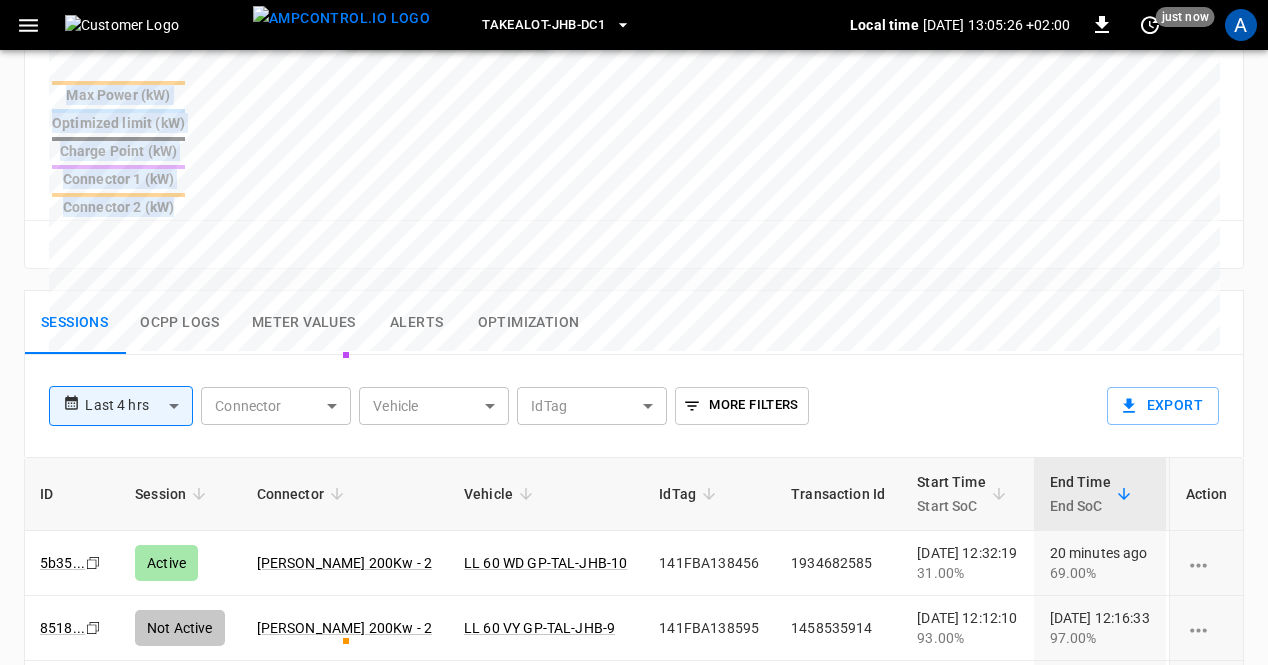 scroll, scrollTop: 835, scrollLeft: 0, axis: vertical 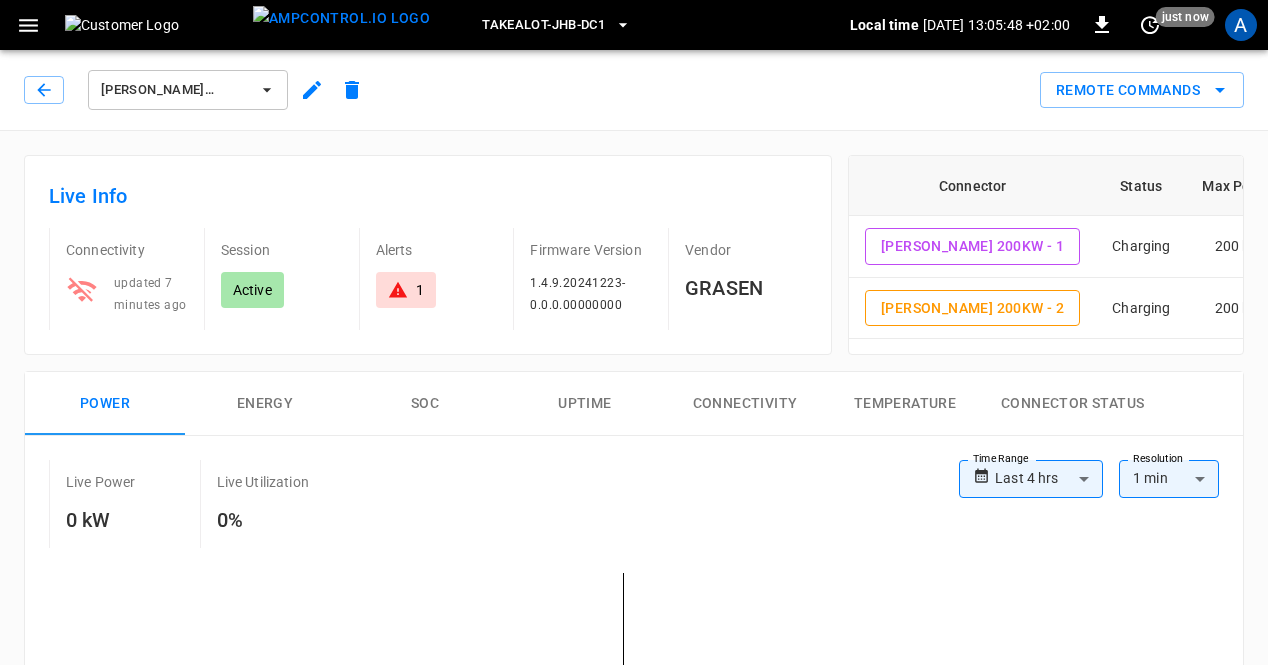 click on "A" at bounding box center [1241, 25] 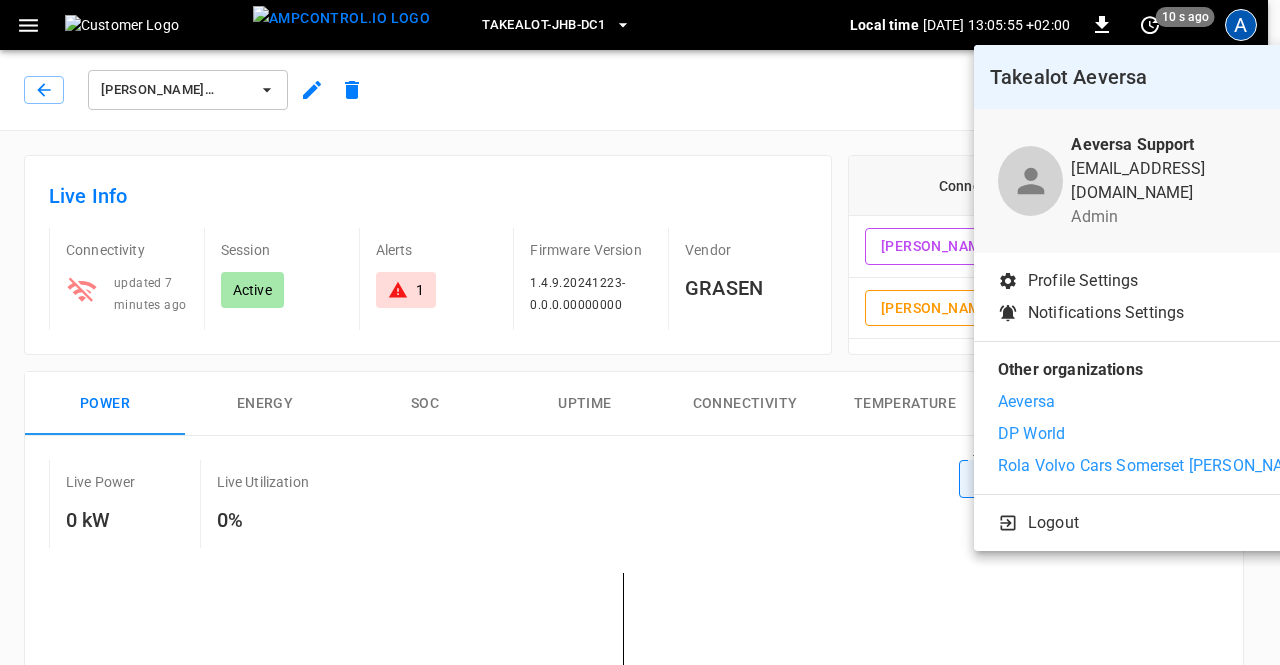 click on "Aeversa" at bounding box center (1026, 402) 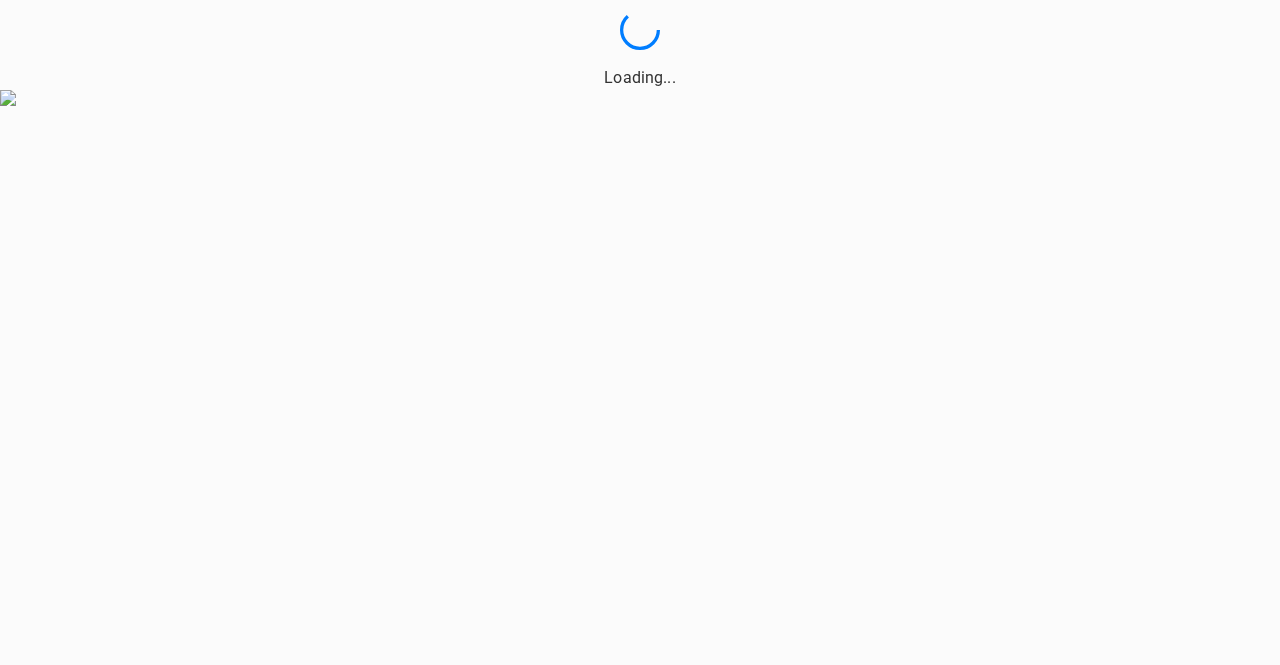 scroll, scrollTop: 0, scrollLeft: 0, axis: both 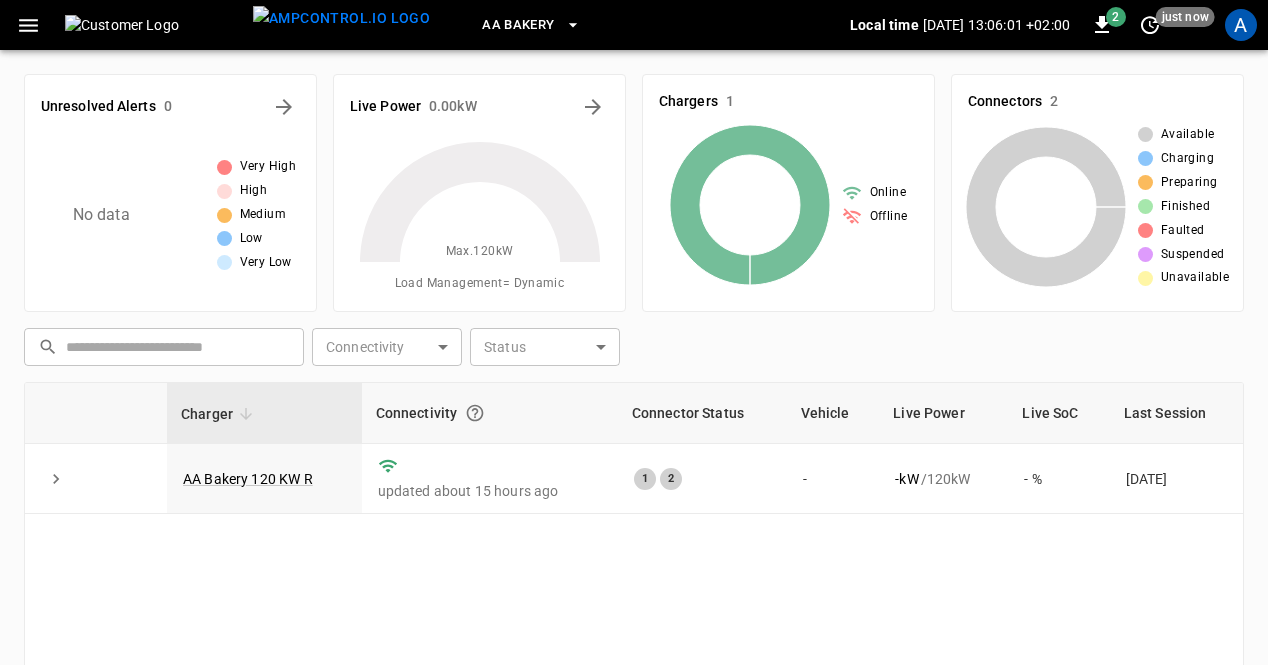click 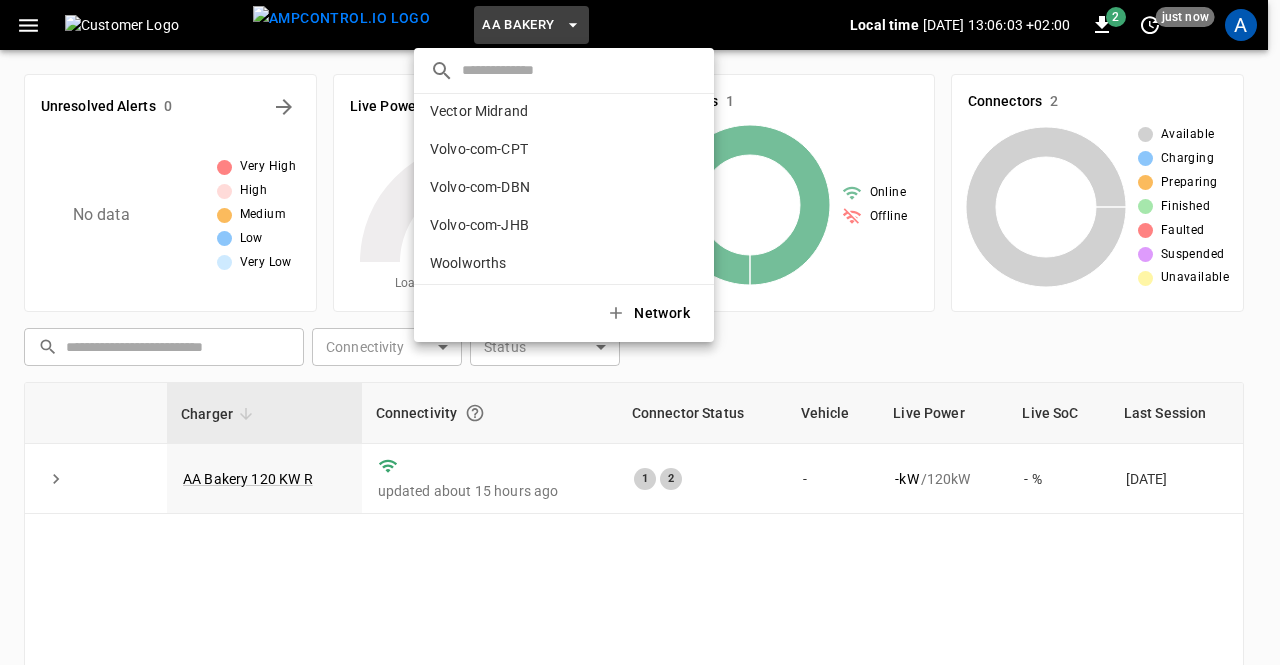 scroll, scrollTop: 244, scrollLeft: 0, axis: vertical 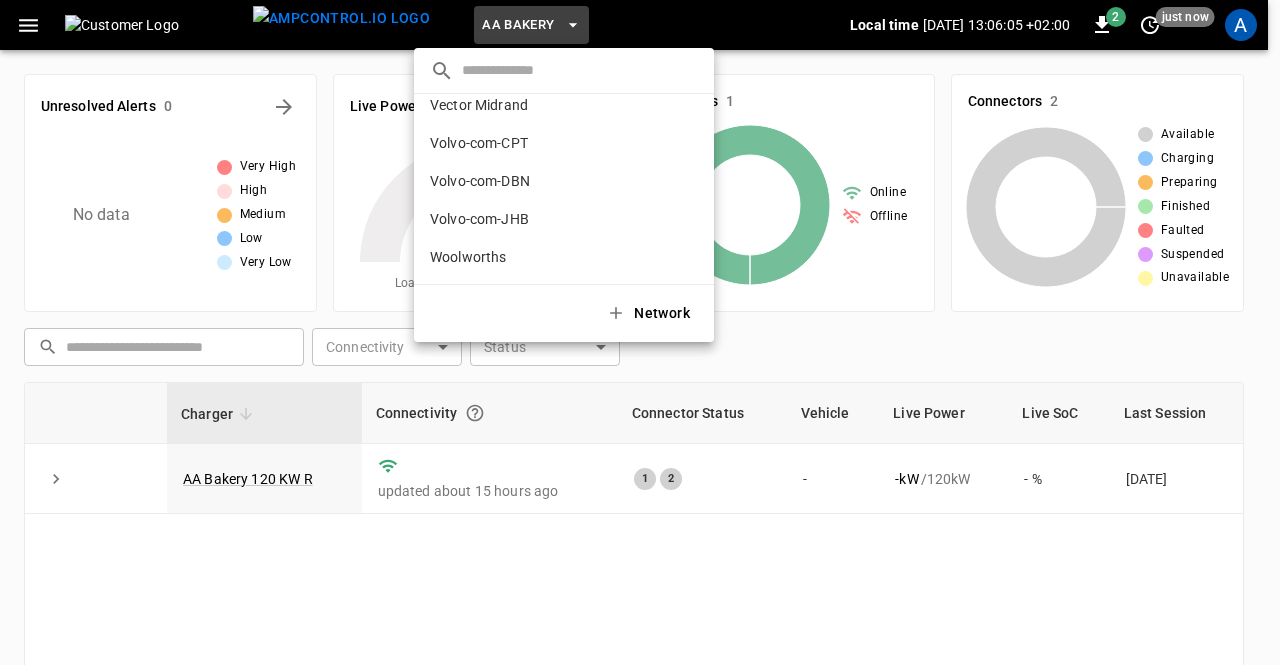 click on "Volvo-com-CPT" at bounding box center [479, 143] 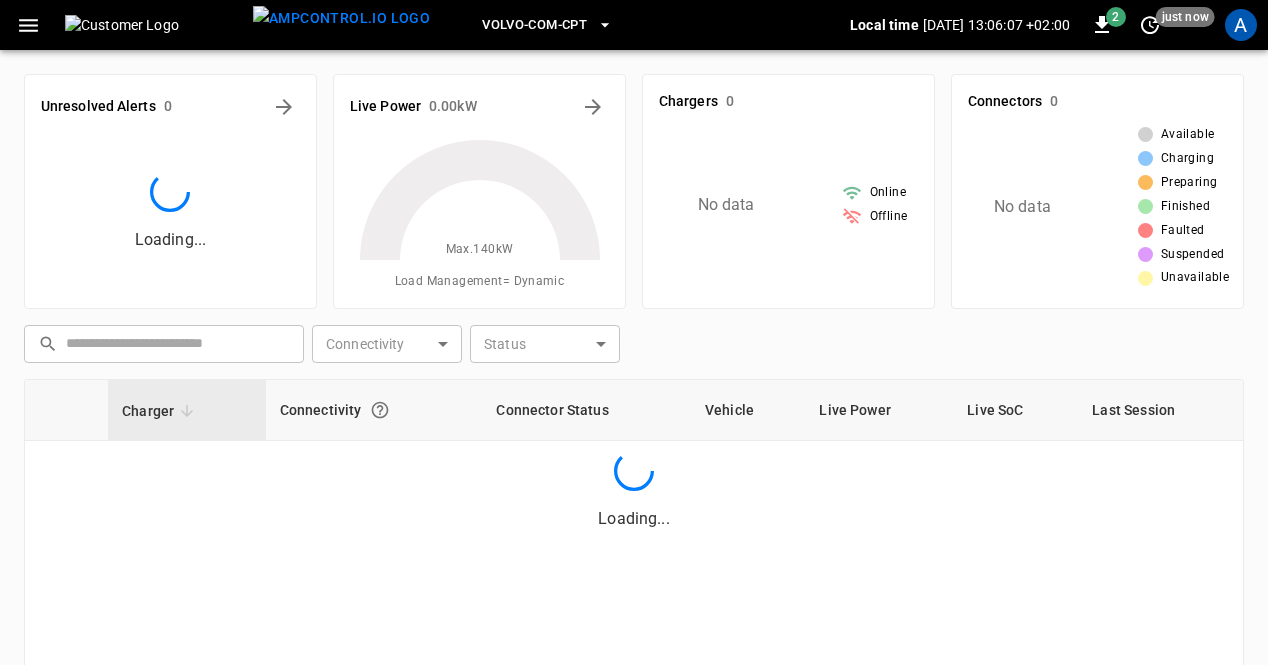 click 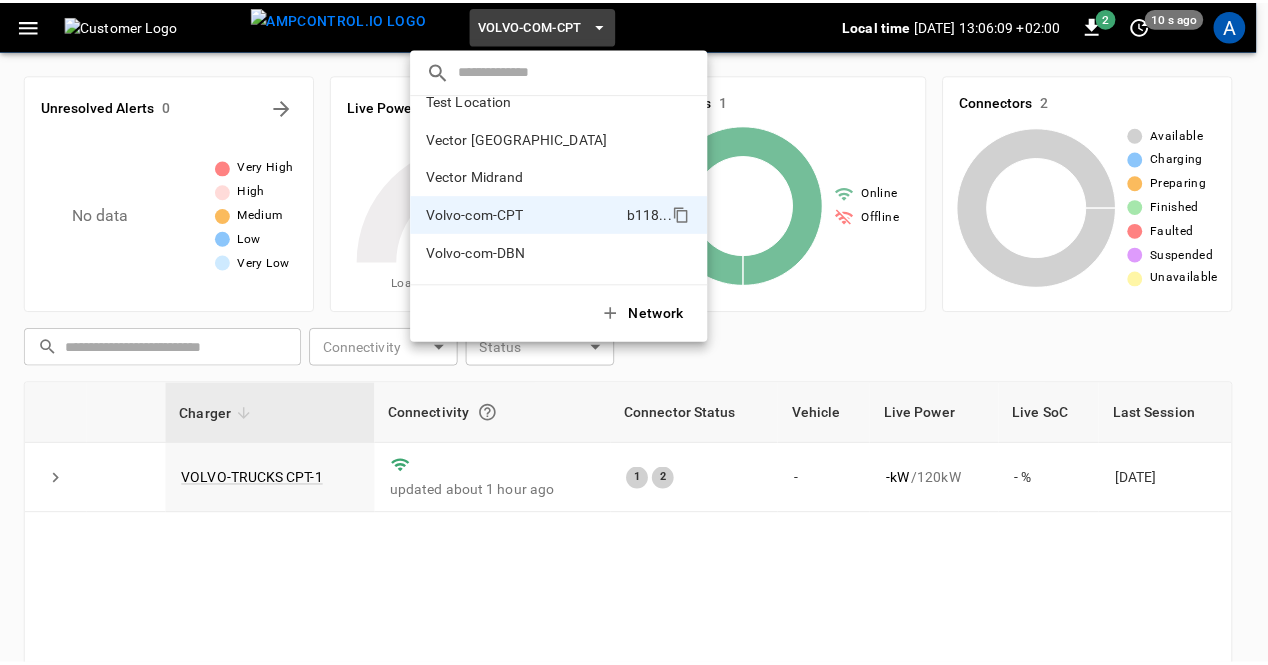 scroll, scrollTop: 171, scrollLeft: 0, axis: vertical 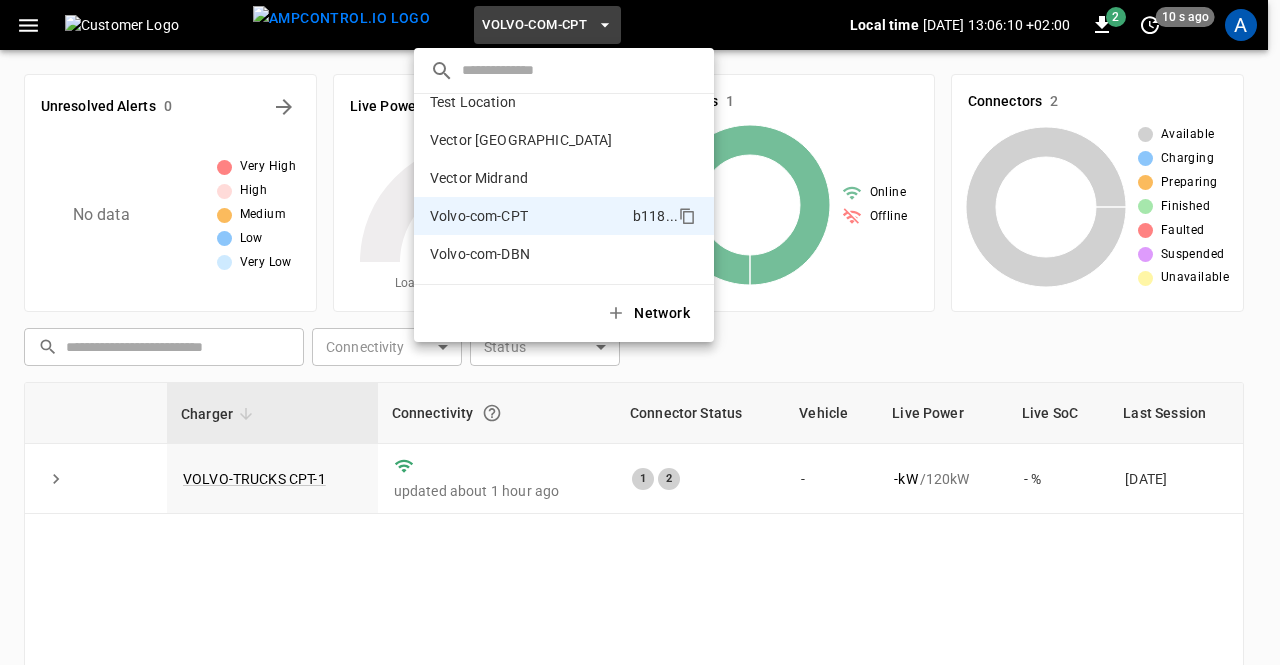 click on "Vector Midrand" at bounding box center (479, 178) 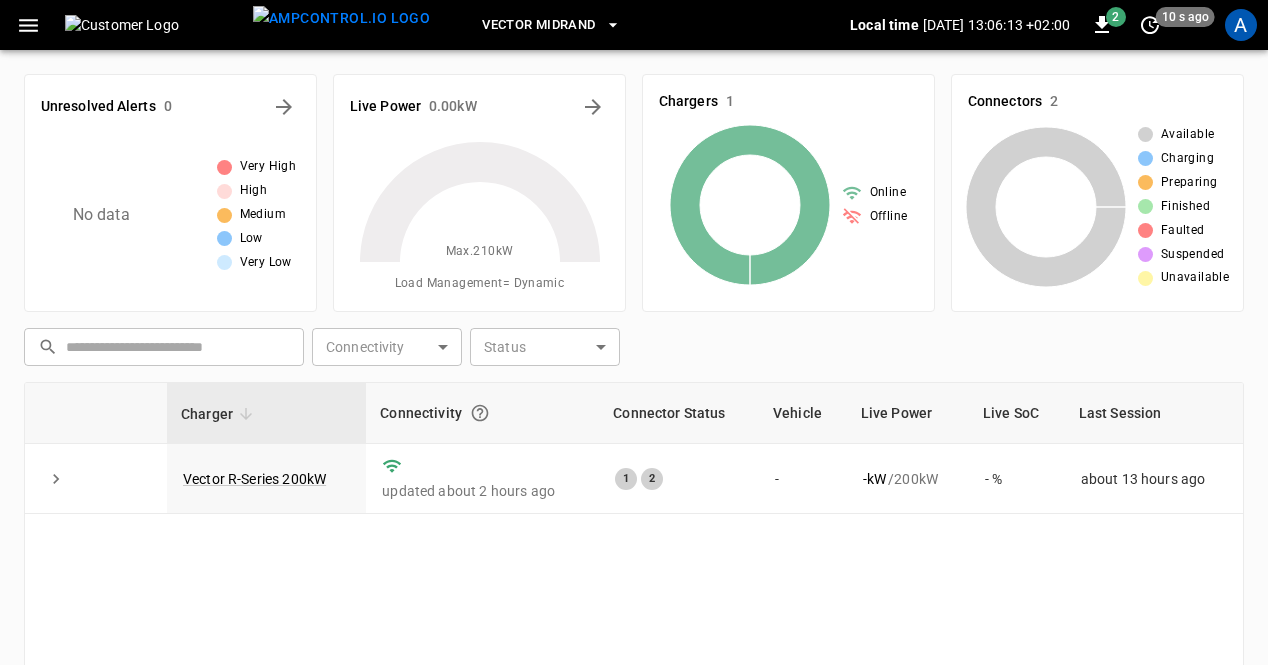 click on "Vector R-Series 200kW" at bounding box center (254, 479) 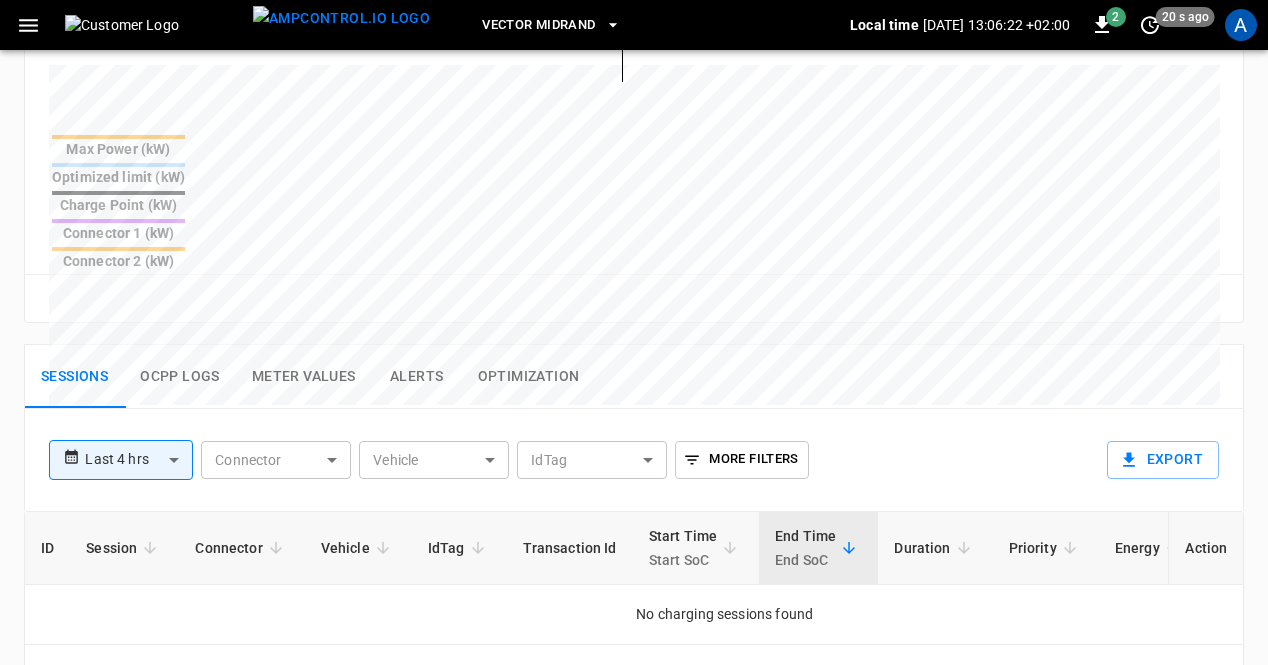 scroll, scrollTop: 779, scrollLeft: 0, axis: vertical 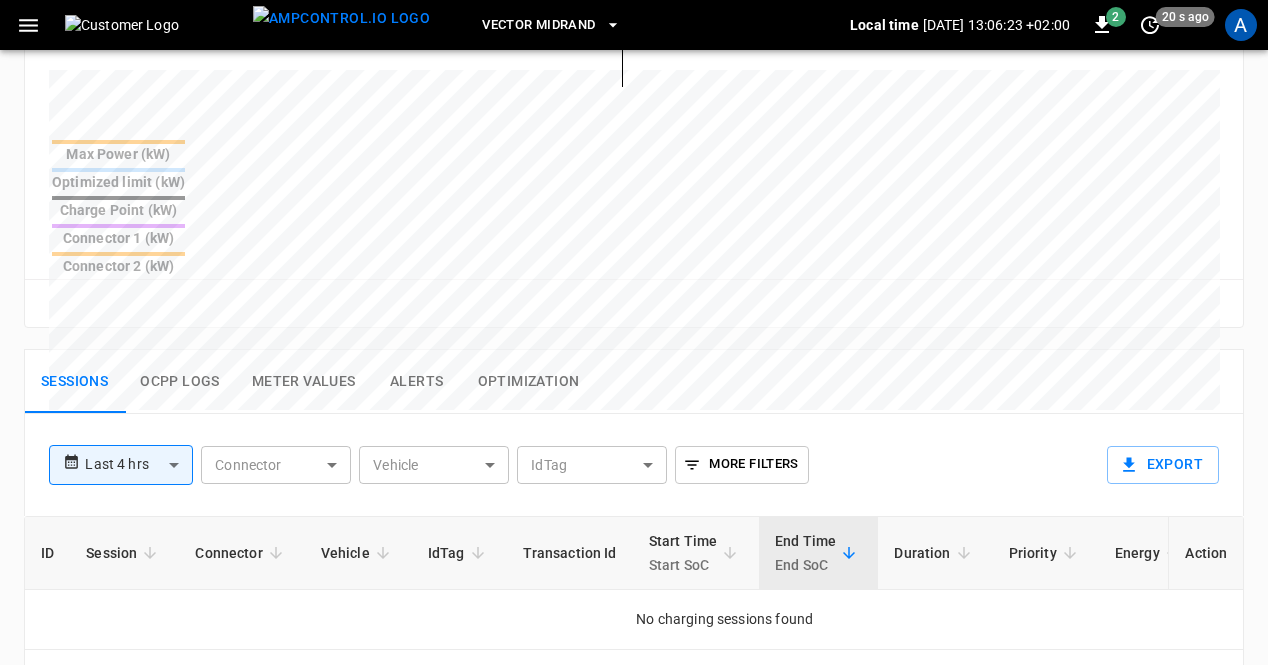 click on "**********" at bounding box center [634, 150] 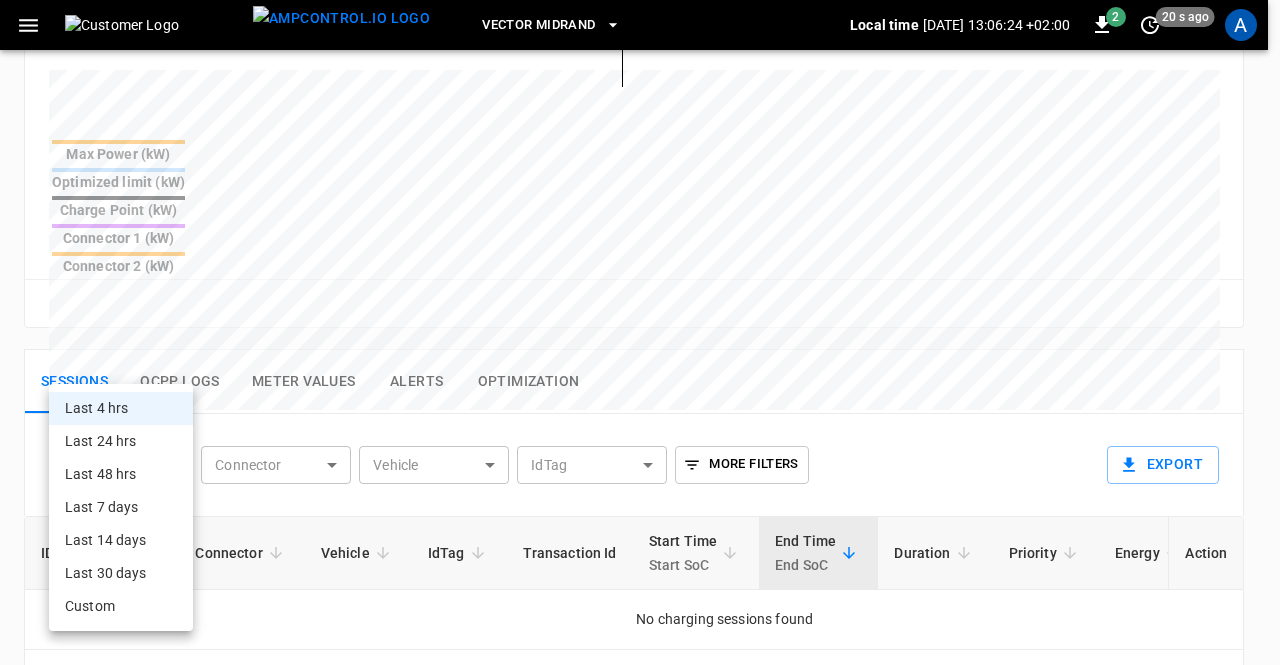 click on "Last 24 hrs" at bounding box center (121, 441) 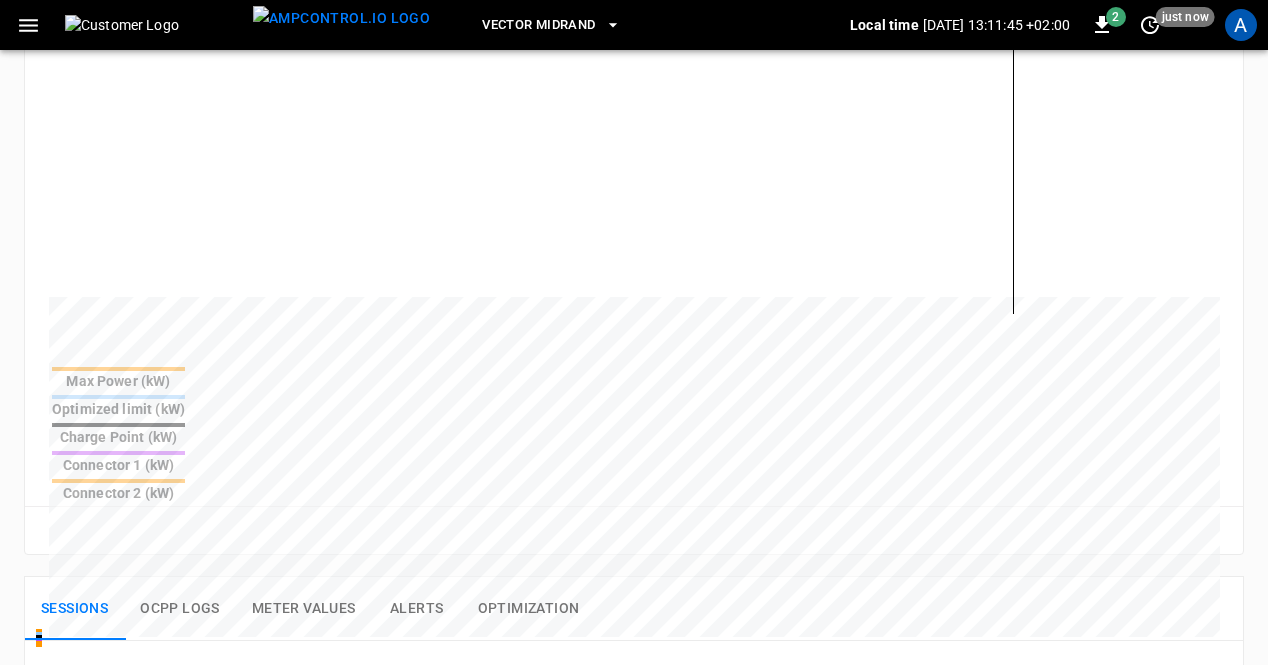 scroll, scrollTop: 553, scrollLeft: 0, axis: vertical 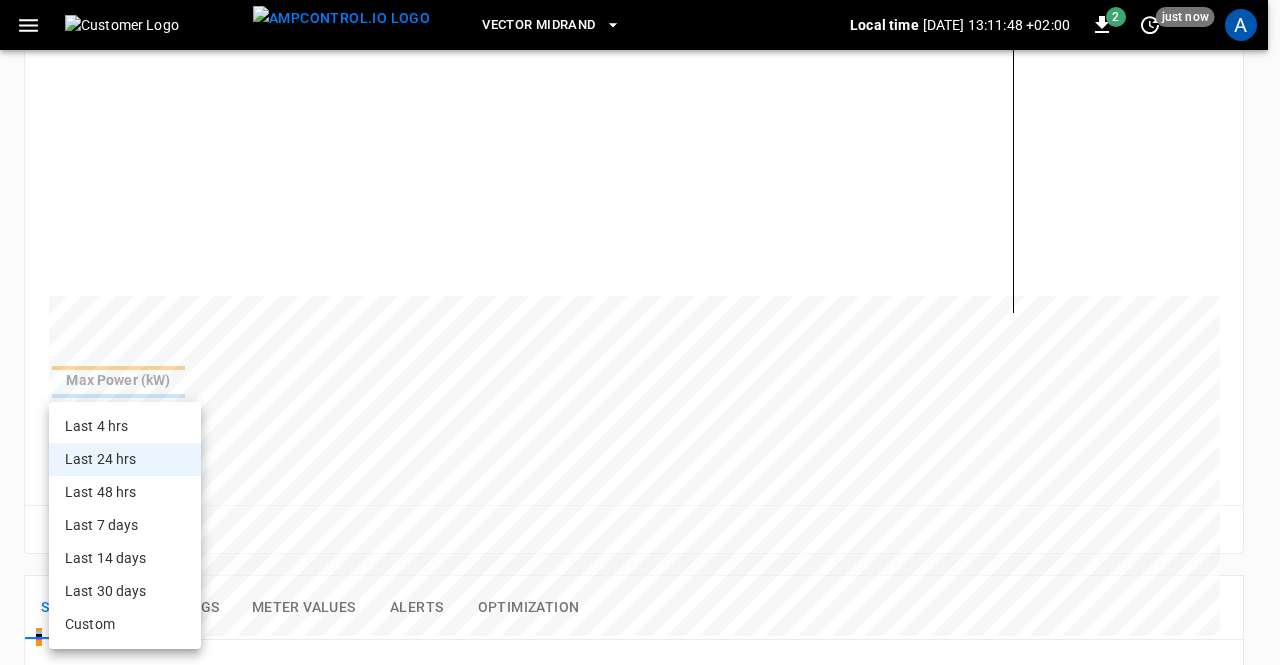 click on "**********" at bounding box center [640, 376] 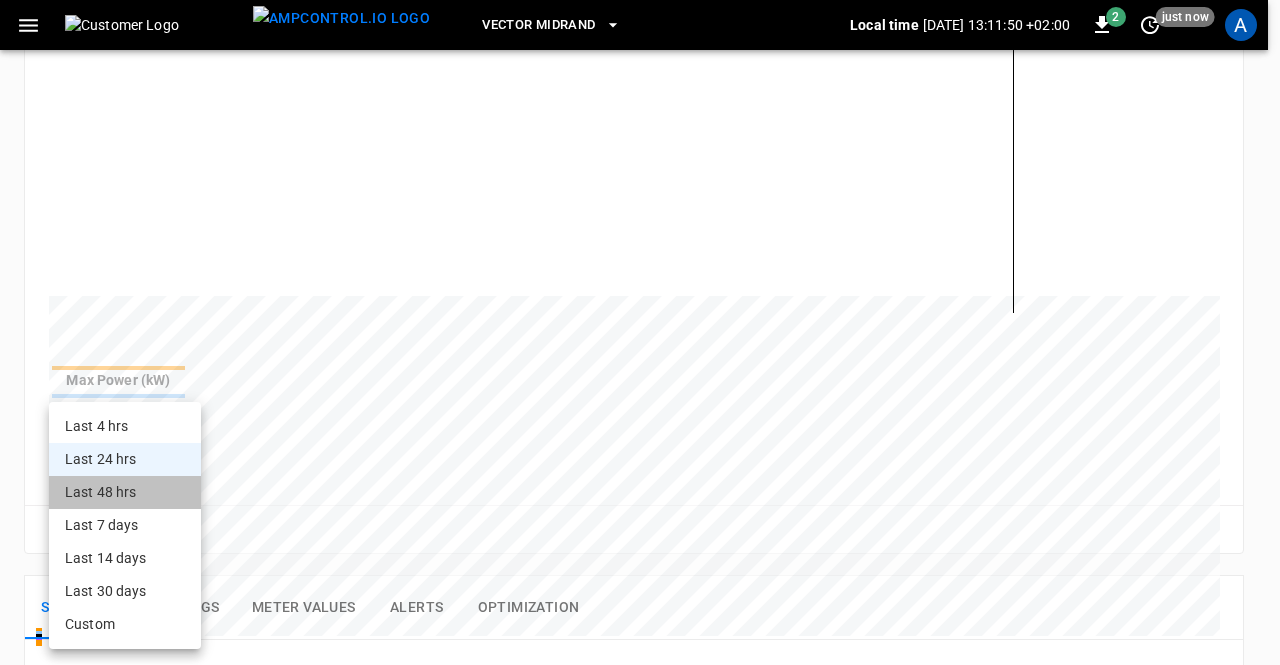 click on "Last 48 hrs" at bounding box center (125, 492) 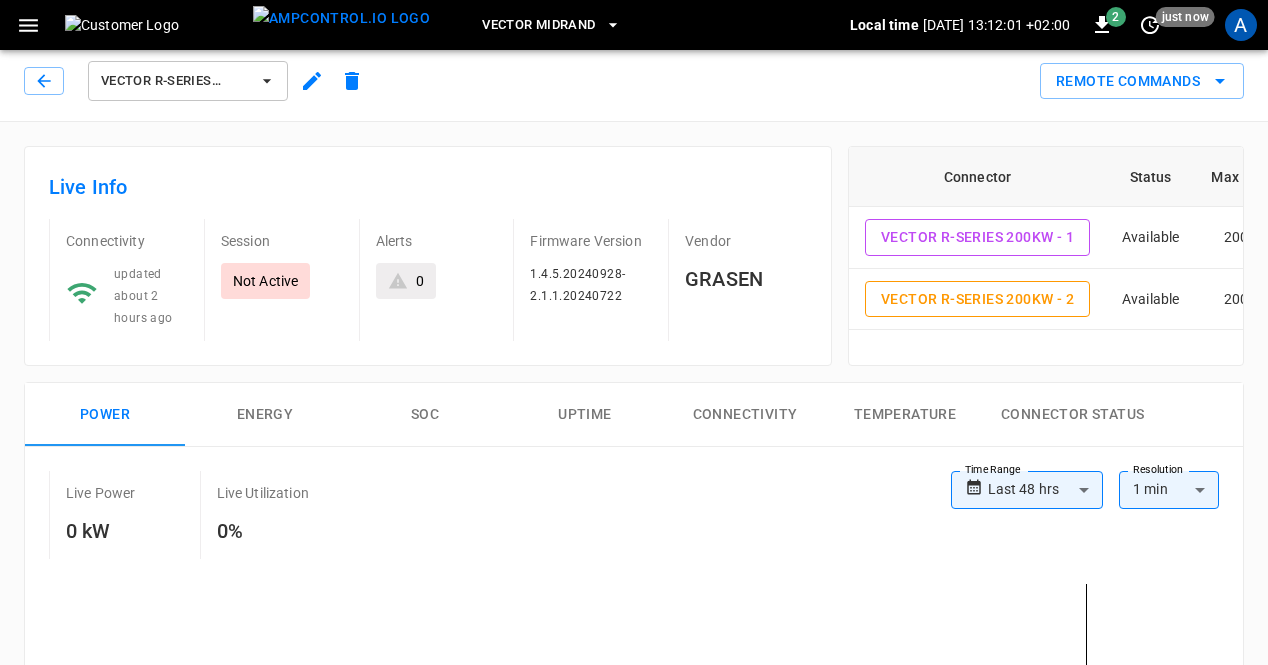 scroll, scrollTop: 0, scrollLeft: 0, axis: both 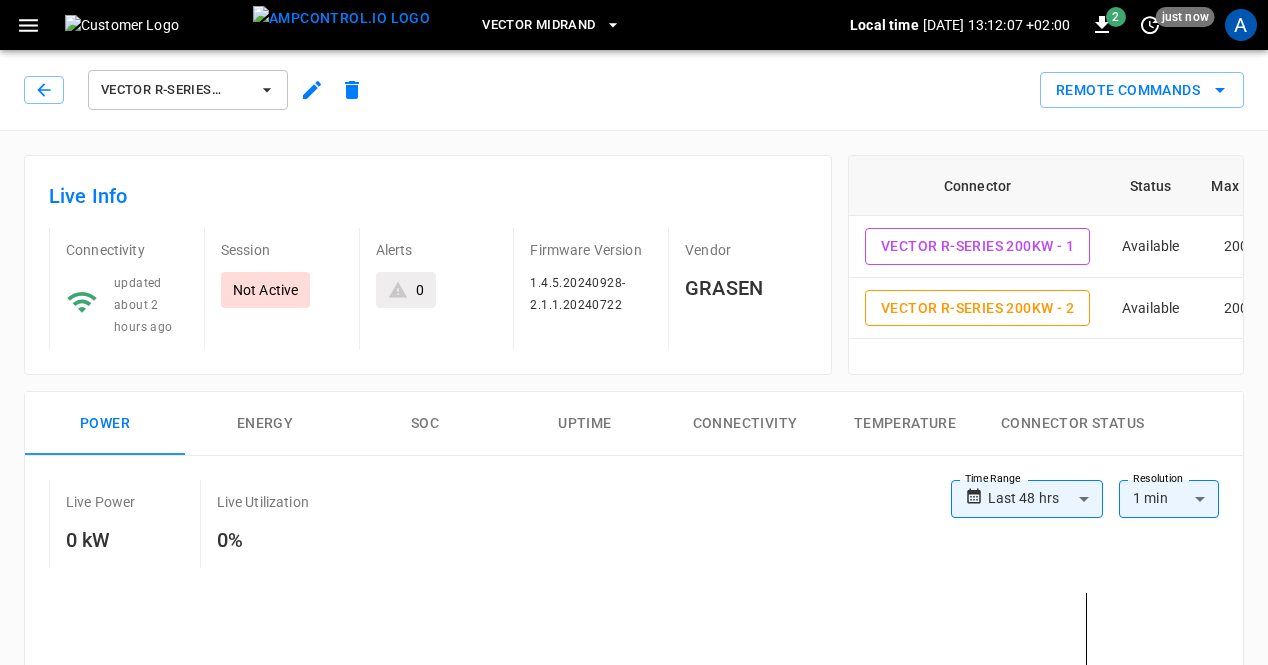 click on "A" at bounding box center [1241, 25] 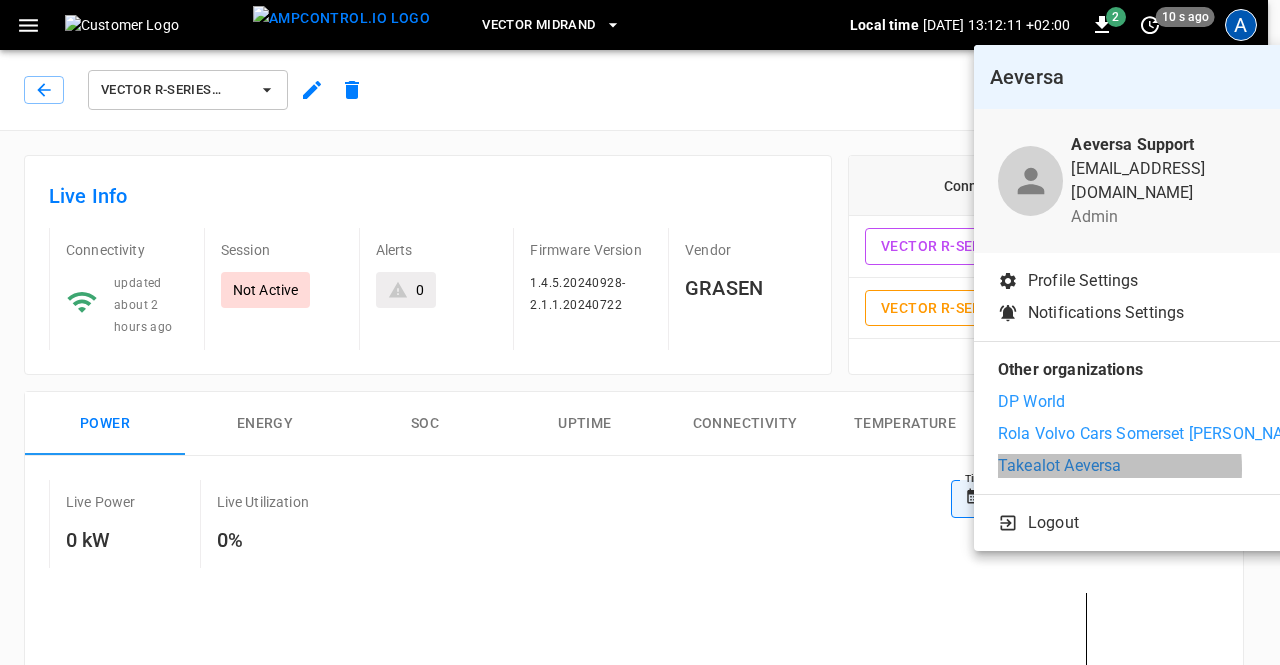 click on "Takealot Aeversa" at bounding box center [1059, 466] 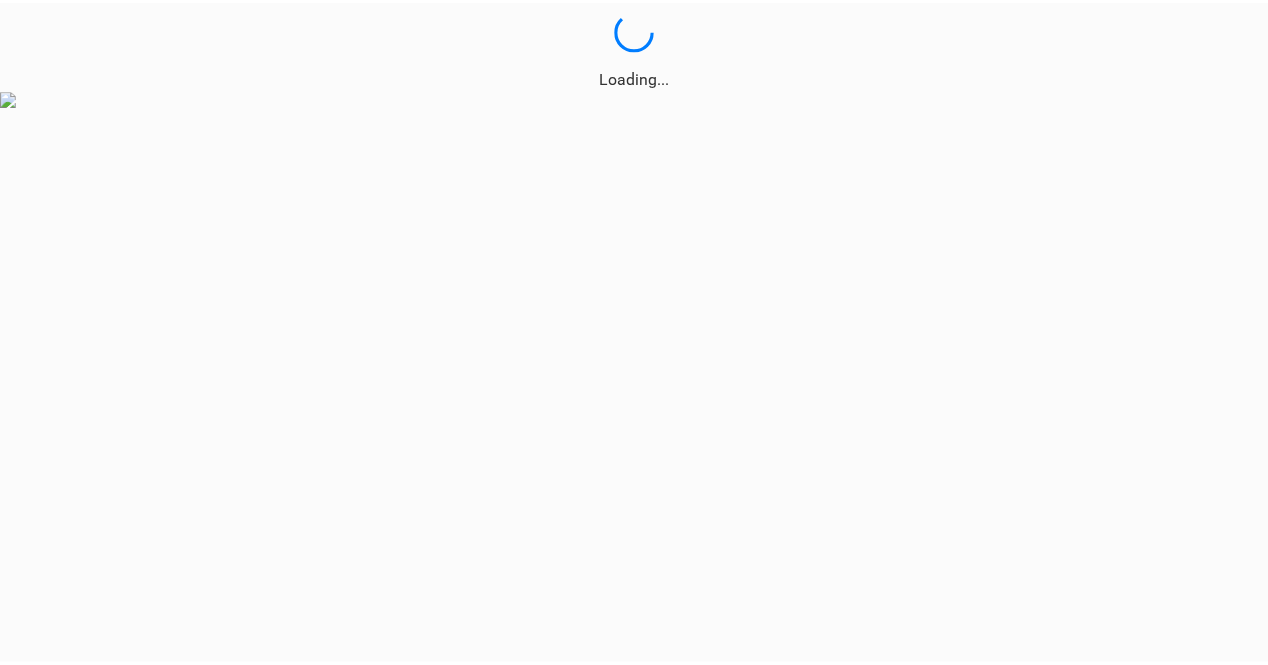 scroll, scrollTop: 0, scrollLeft: 0, axis: both 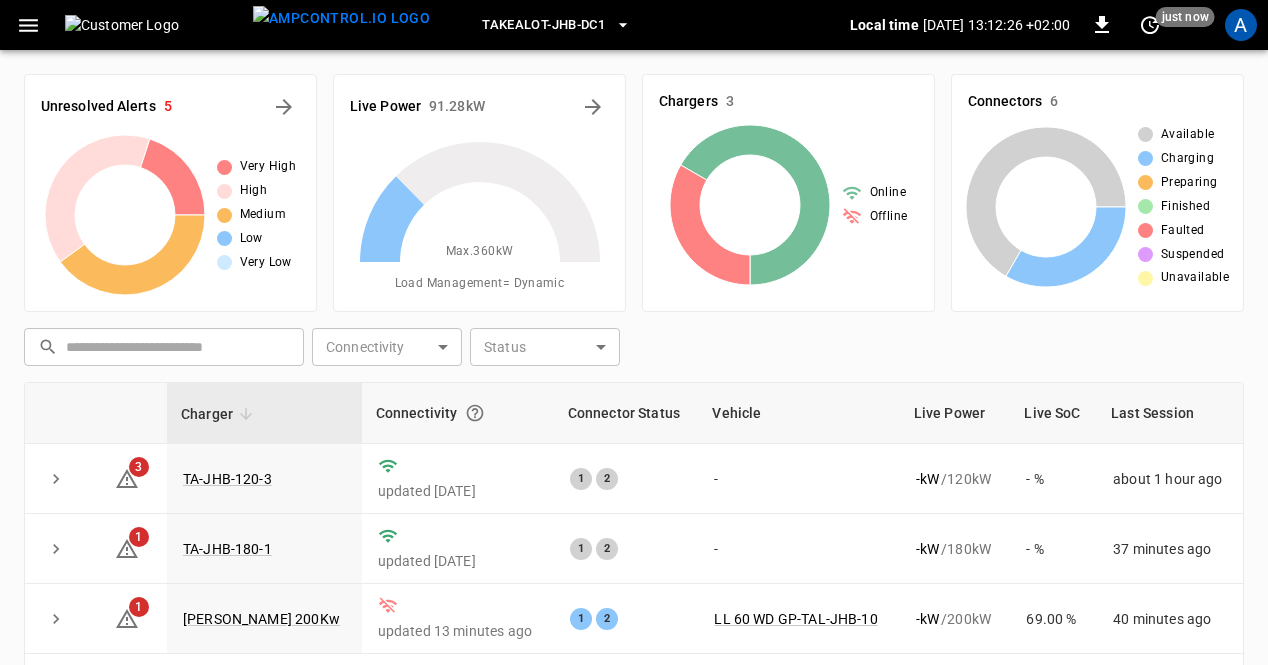 click on "[PERSON_NAME] 200Kw" at bounding box center [261, 619] 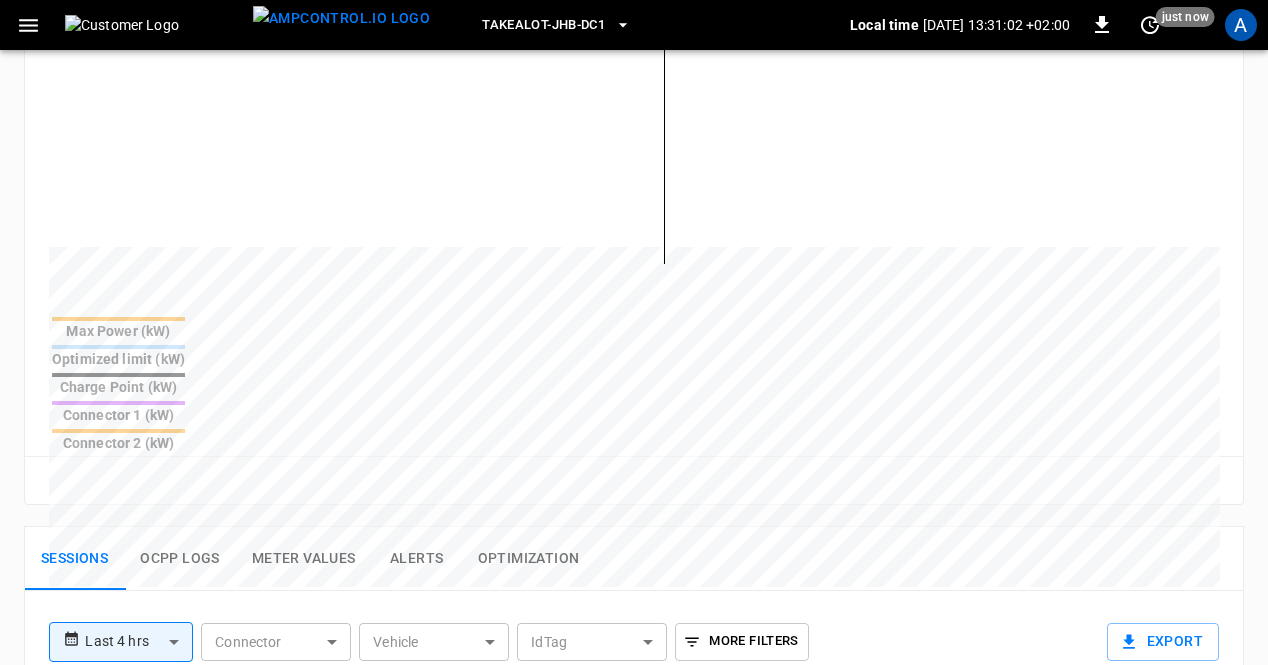 scroll, scrollTop: 562, scrollLeft: 0, axis: vertical 